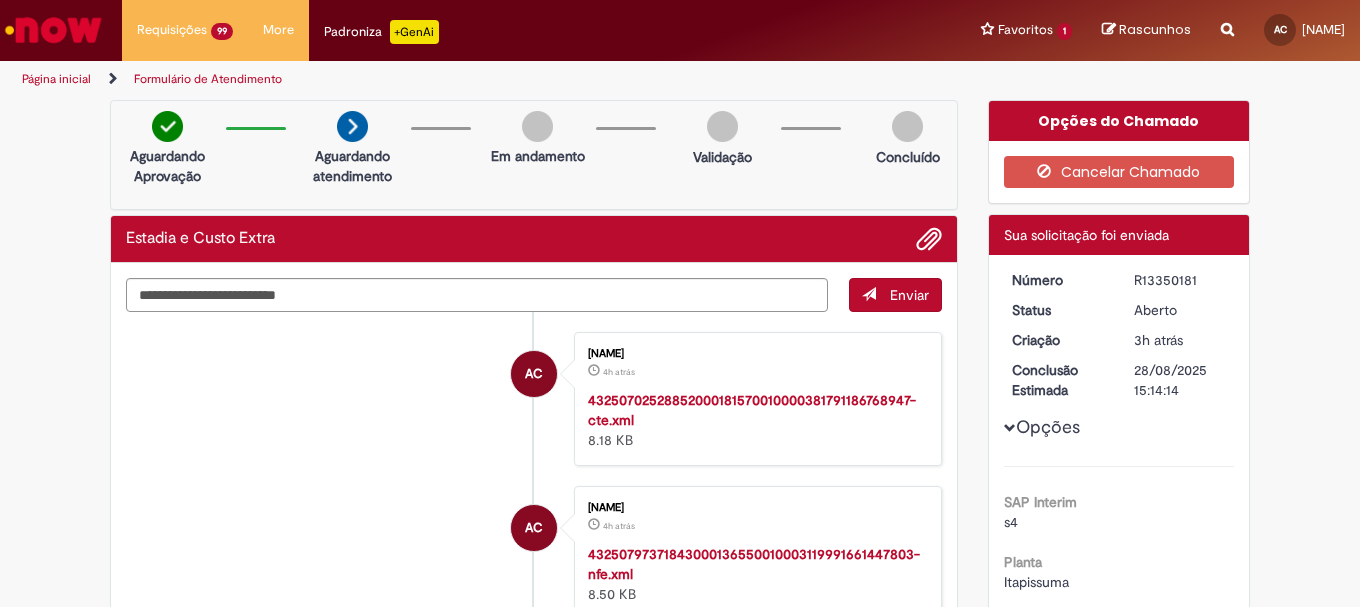 scroll, scrollTop: 0, scrollLeft: 0, axis: both 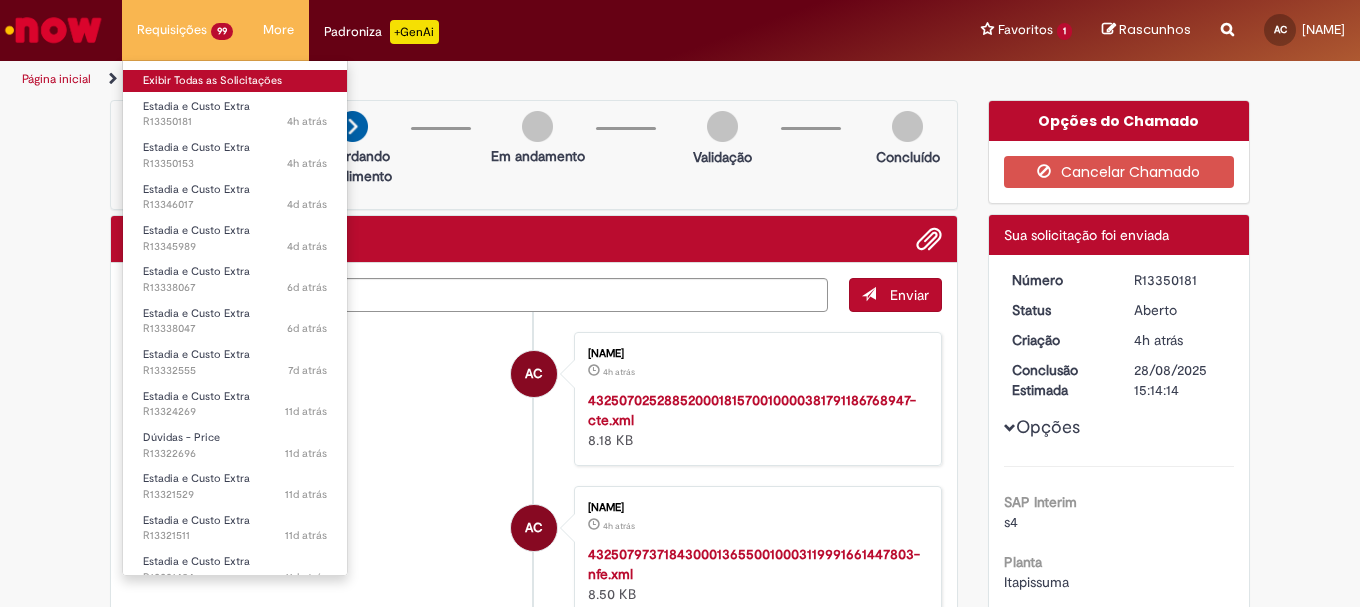 click on "Exibir Todas as Solicitações" at bounding box center [235, 81] 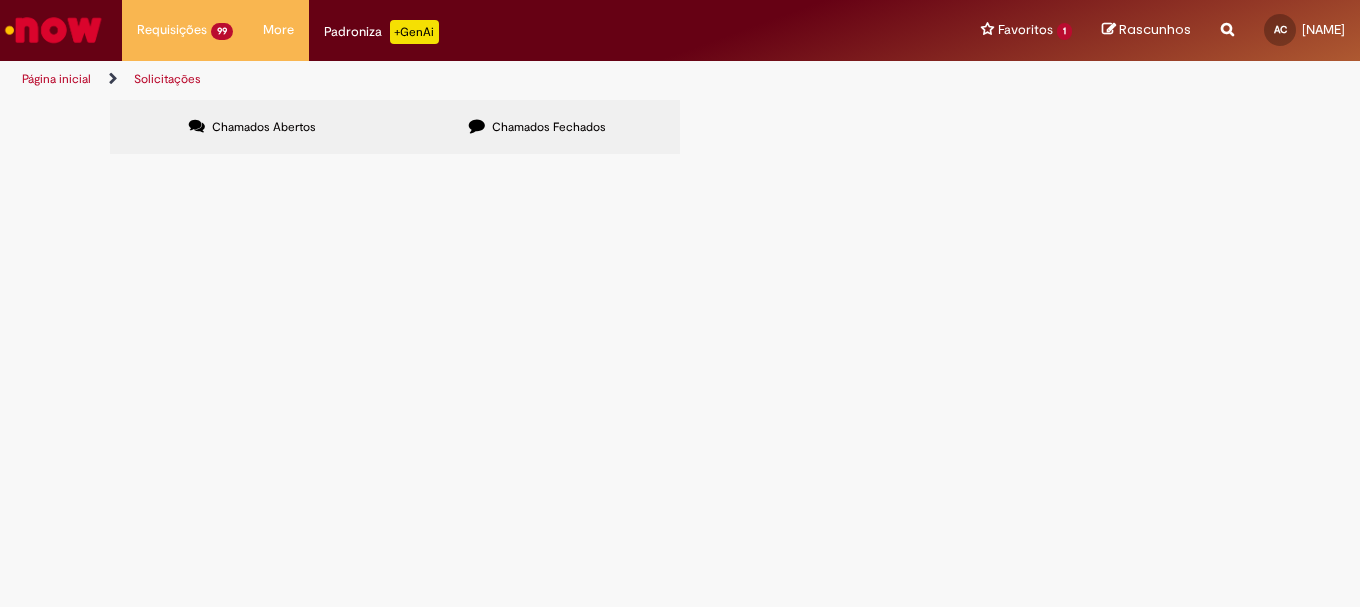 scroll, scrollTop: 400, scrollLeft: 0, axis: vertical 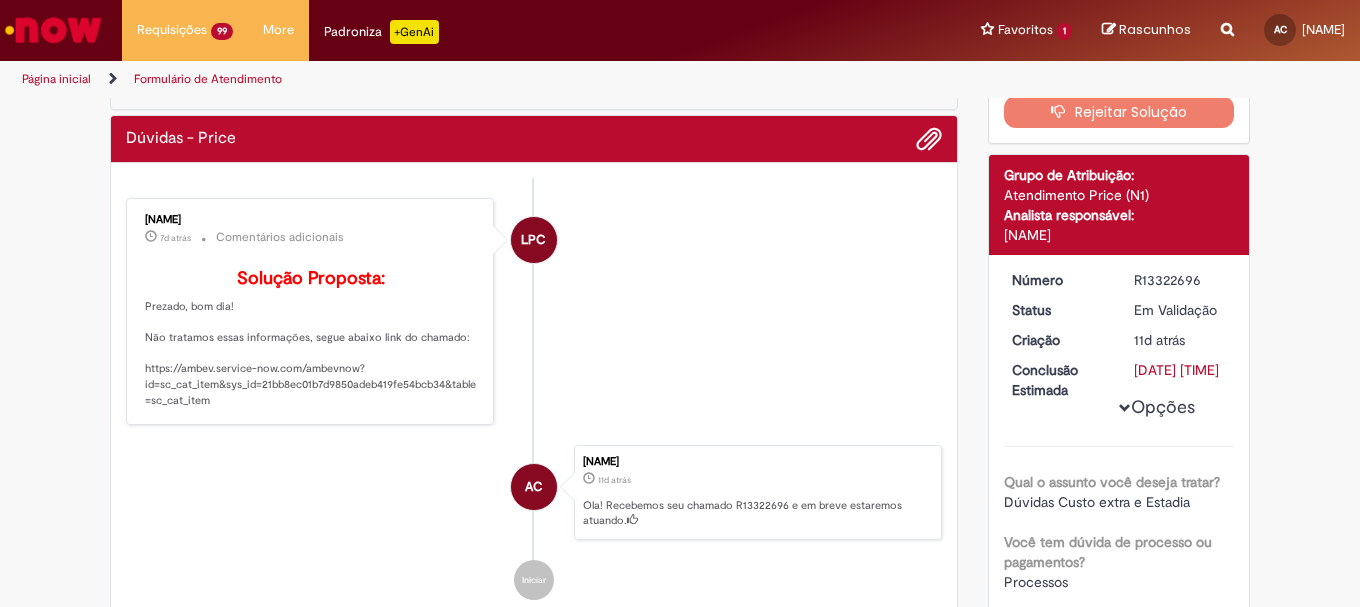 click on "Solução Proposta:
Prezado, bom dia!
Não tratamos essas informações, segue abaixo link do chamado:
https://ambev.service-now.com/ambevnow?id=sc_cat_item&sys_id=21bb8ec01b7d9850adeb419fe54bcb34&table=sc_cat_item" at bounding box center [311, 339] 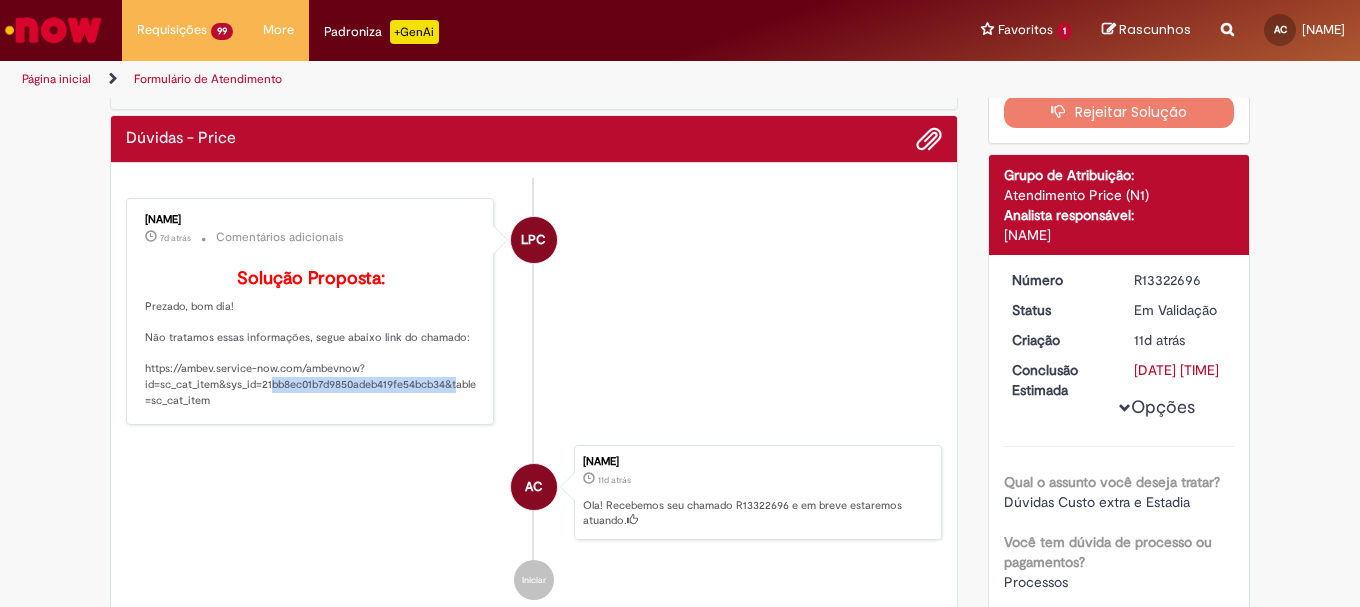click on "Solução Proposta:
Prezado, bom dia!
Não tratamos essas informações, segue abaixo link do chamado:
https://ambev.service-now.com/ambevnow?id=sc_cat_item&sys_id=21bb8ec01b7d9850adeb419fe54bcb34&table=sc_cat_item" at bounding box center [311, 339] 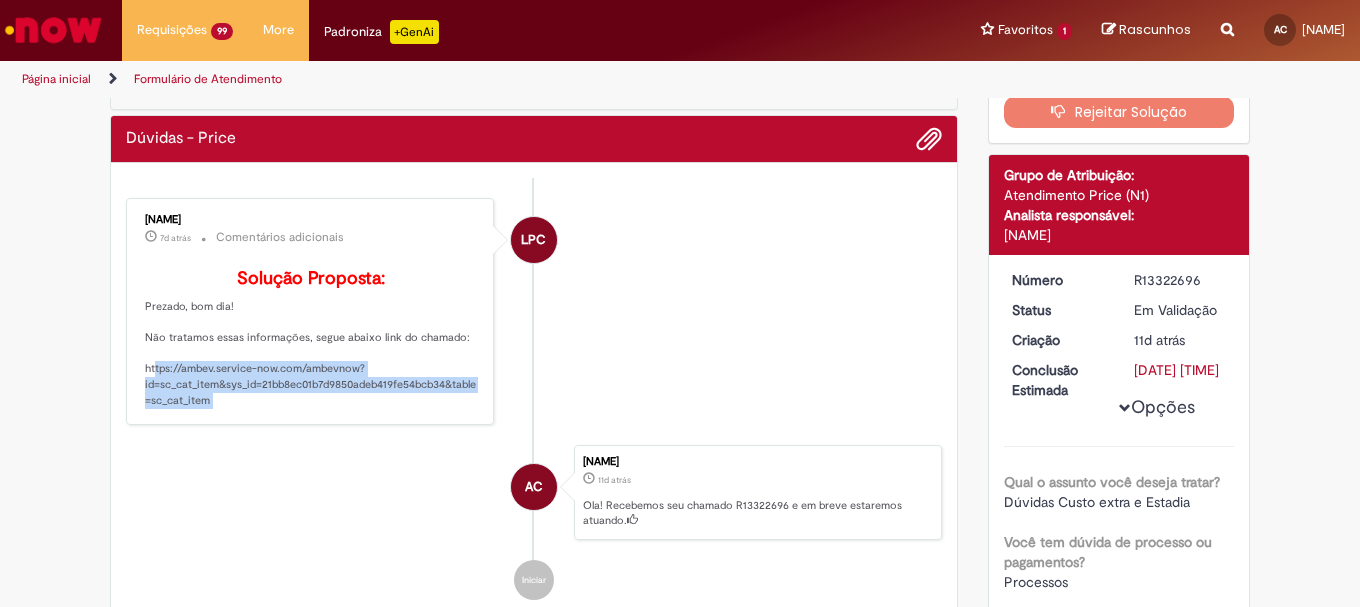 click on "Solução Proposta:
Prezado, bom dia!
Não tratamos essas informações, segue abaixo link do chamado:
https://ambev.service-now.com/ambevnow?id=sc_cat_item&sys_id=21bb8ec01b7d9850adeb419fe54bcb34&table=sc_cat_item" at bounding box center (311, 339) 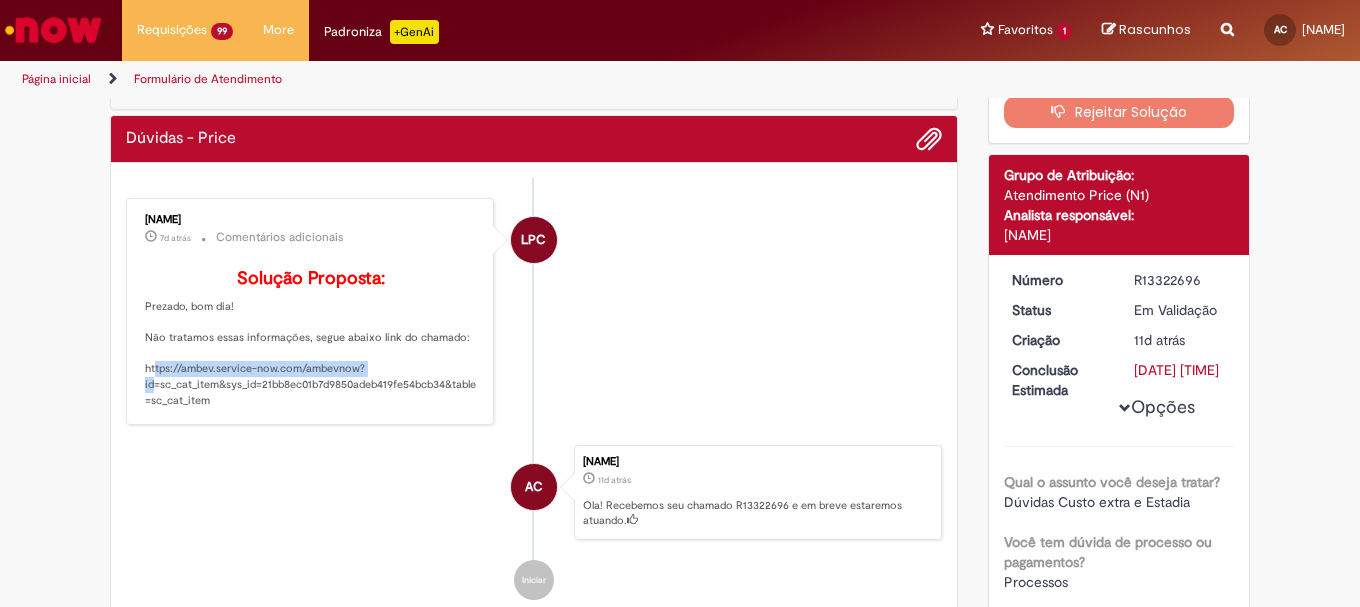 drag, startPoint x: 132, startPoint y: 401, endPoint x: 357, endPoint y: 401, distance: 225 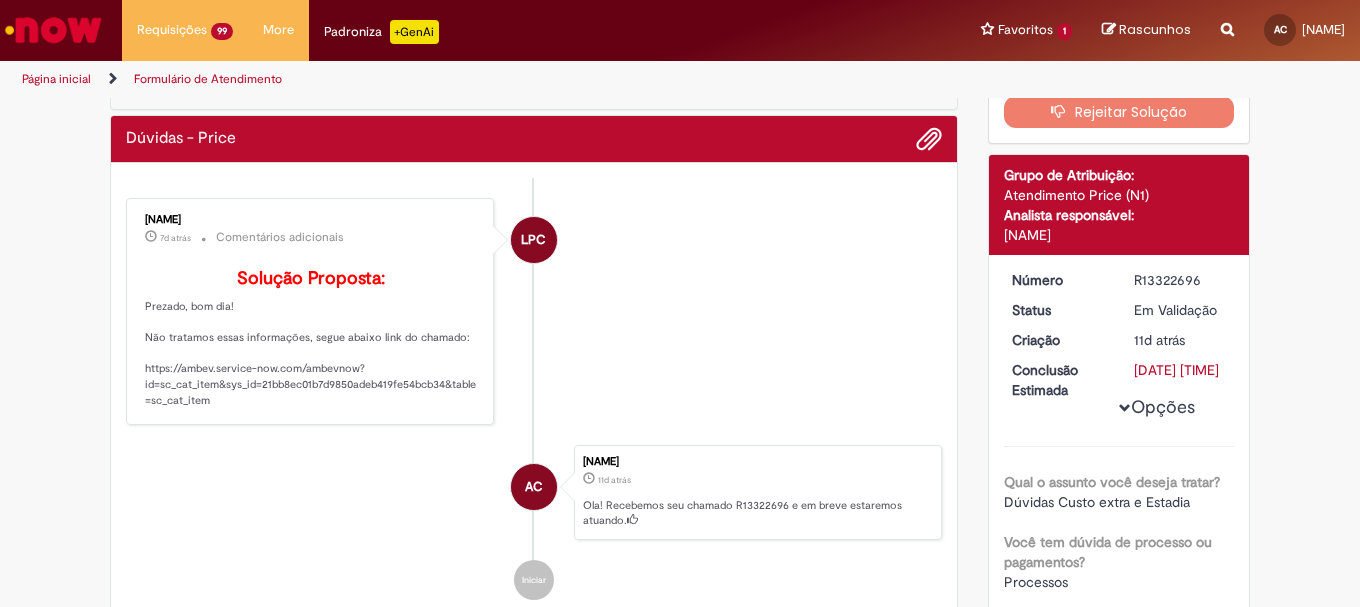 drag, startPoint x: 226, startPoint y: 511, endPoint x: 156, endPoint y: 441, distance: 98.99495 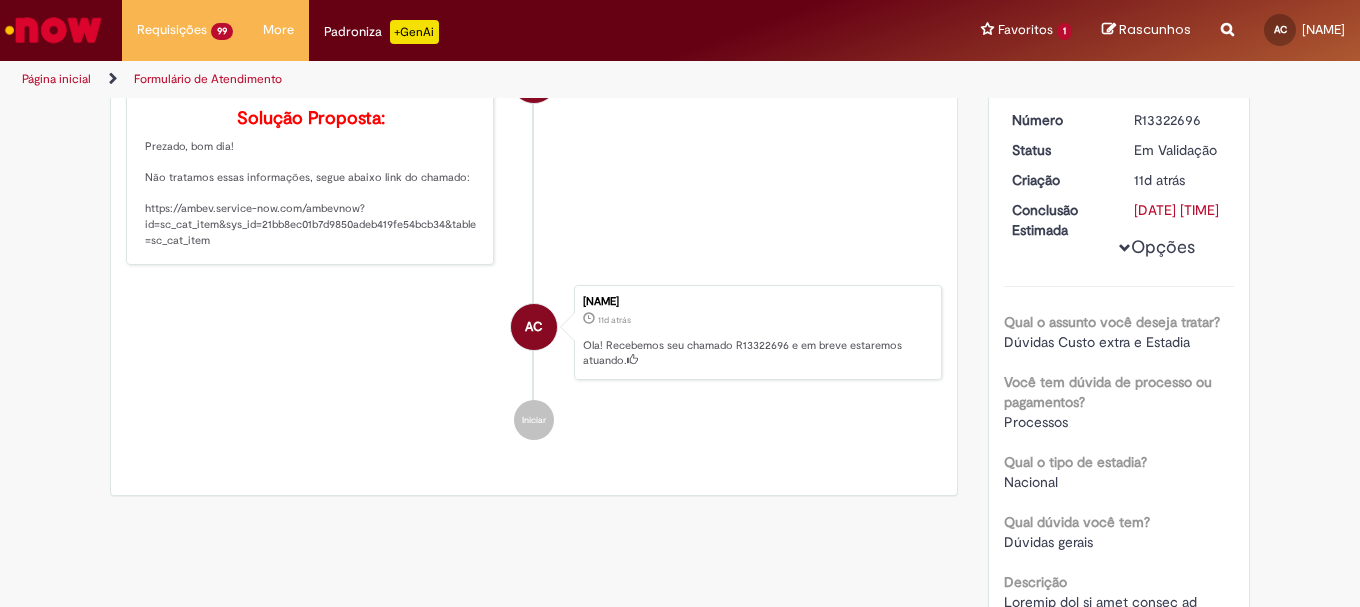 scroll, scrollTop: 100, scrollLeft: 0, axis: vertical 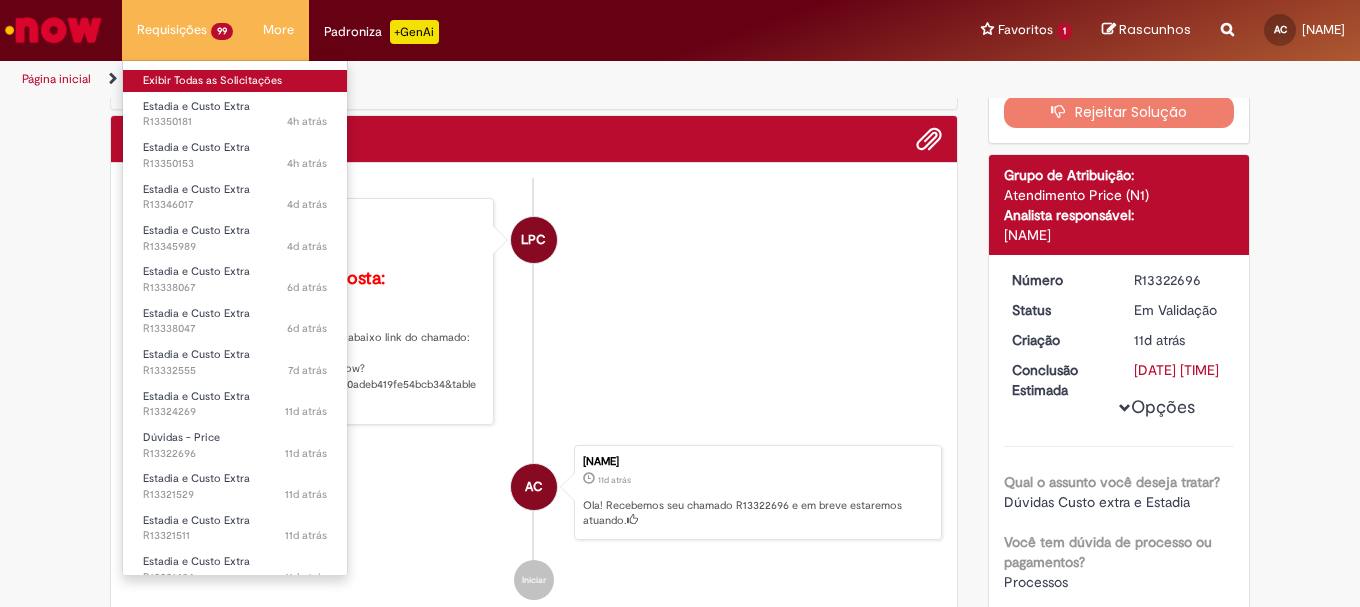 click on "Exibir Todas as Solicitações" at bounding box center (235, 81) 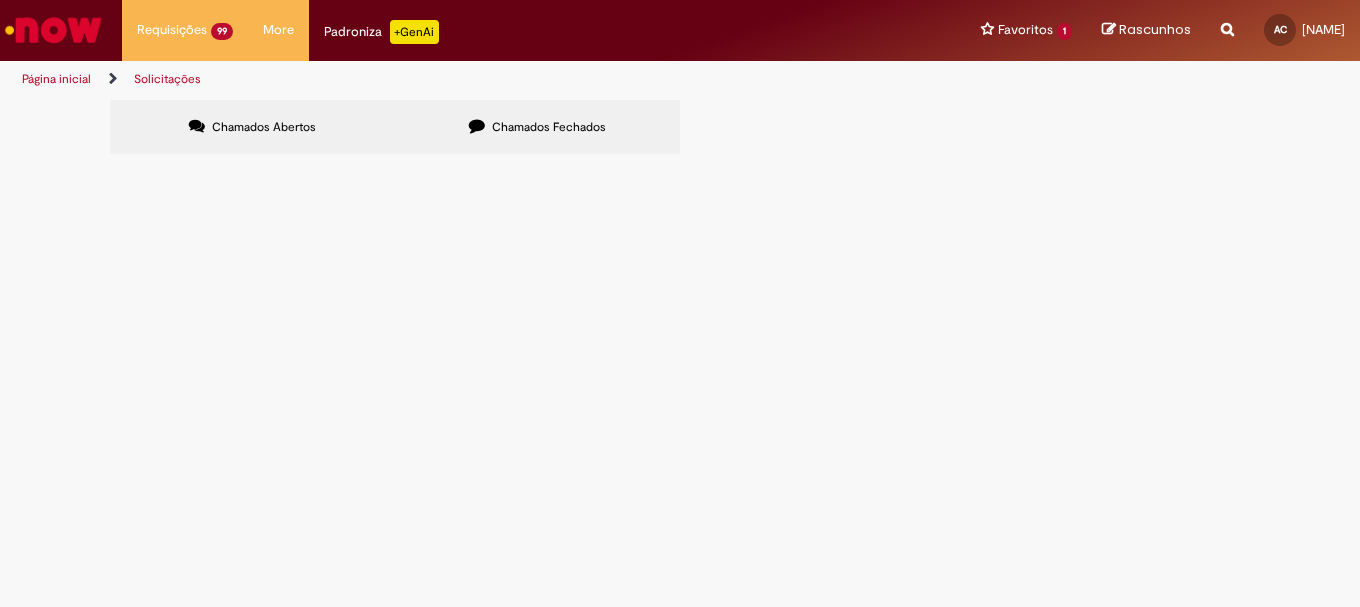 scroll, scrollTop: 300, scrollLeft: 0, axis: vertical 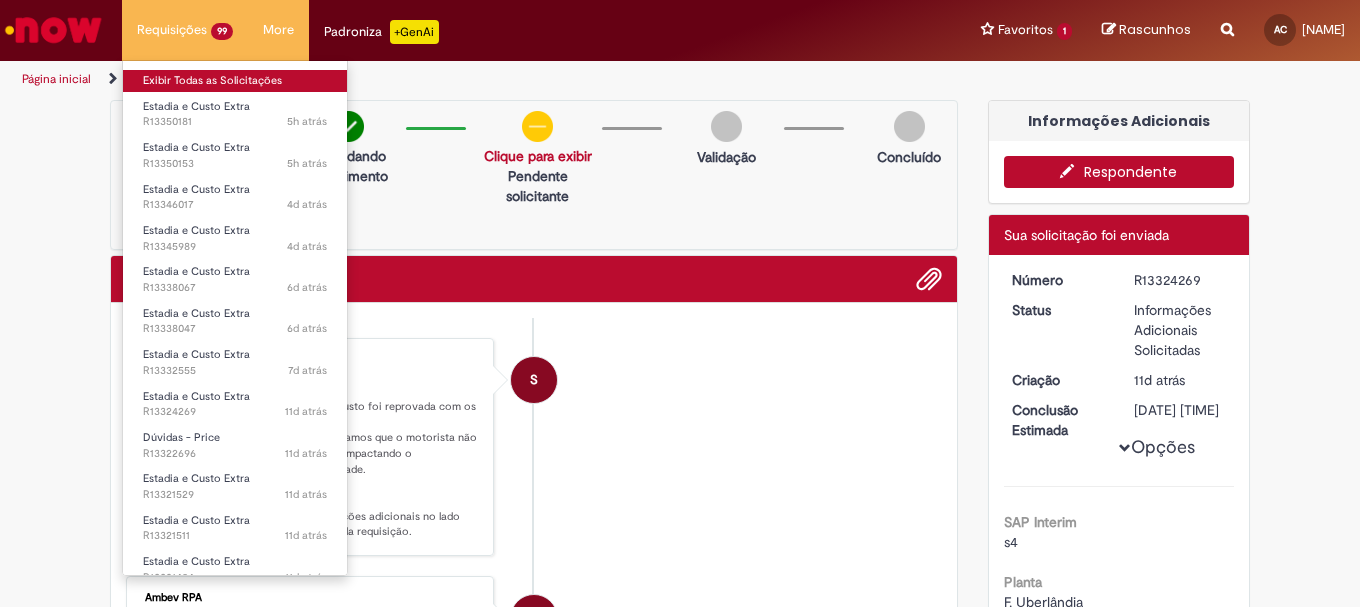 click on "Exibir Todas as Solicitações" at bounding box center (235, 81) 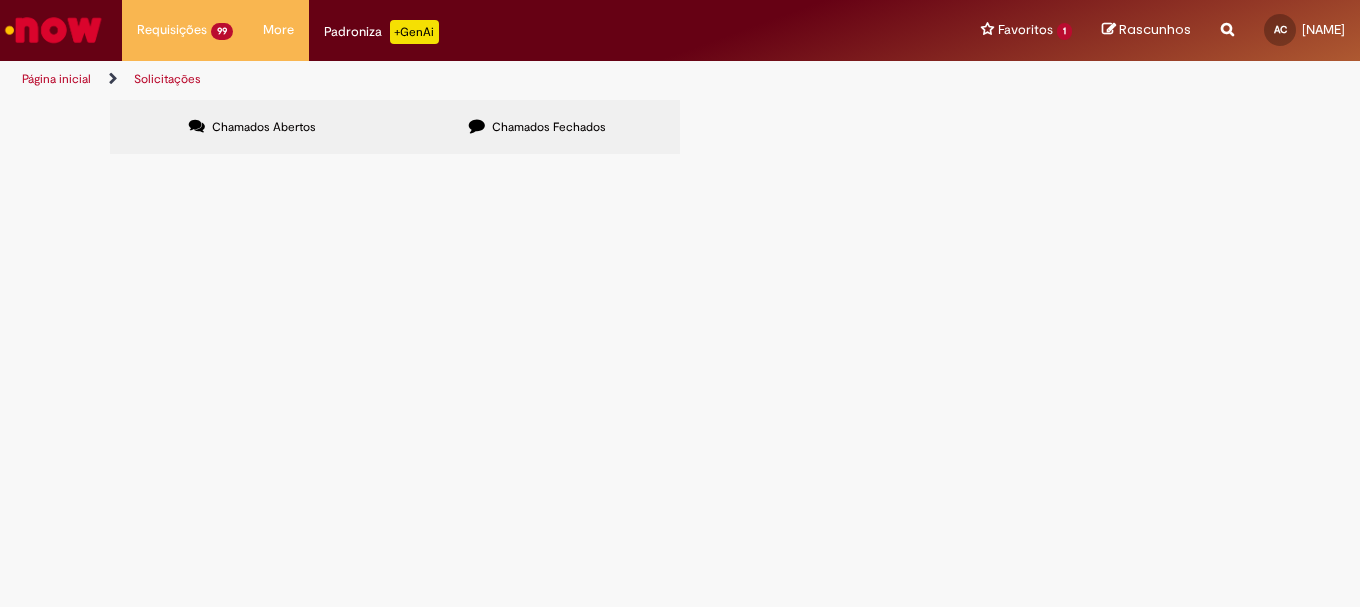 scroll, scrollTop: 935, scrollLeft: 0, axis: vertical 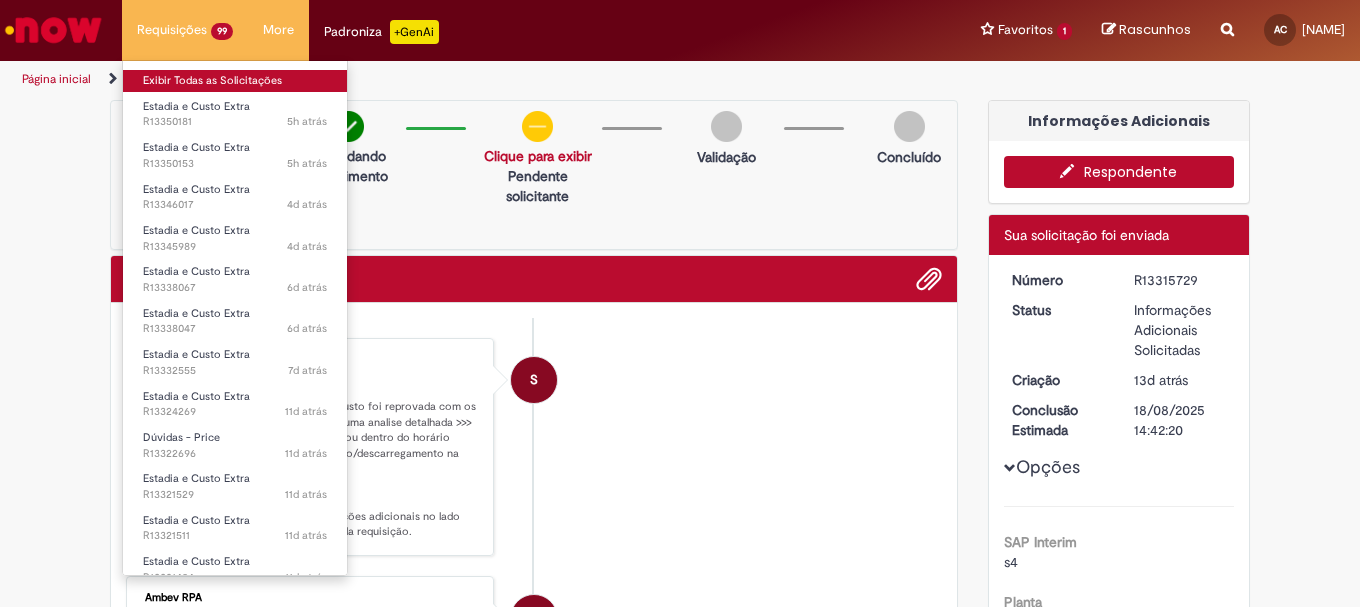 click on "Exibir Todas as Solicitações" at bounding box center (235, 81) 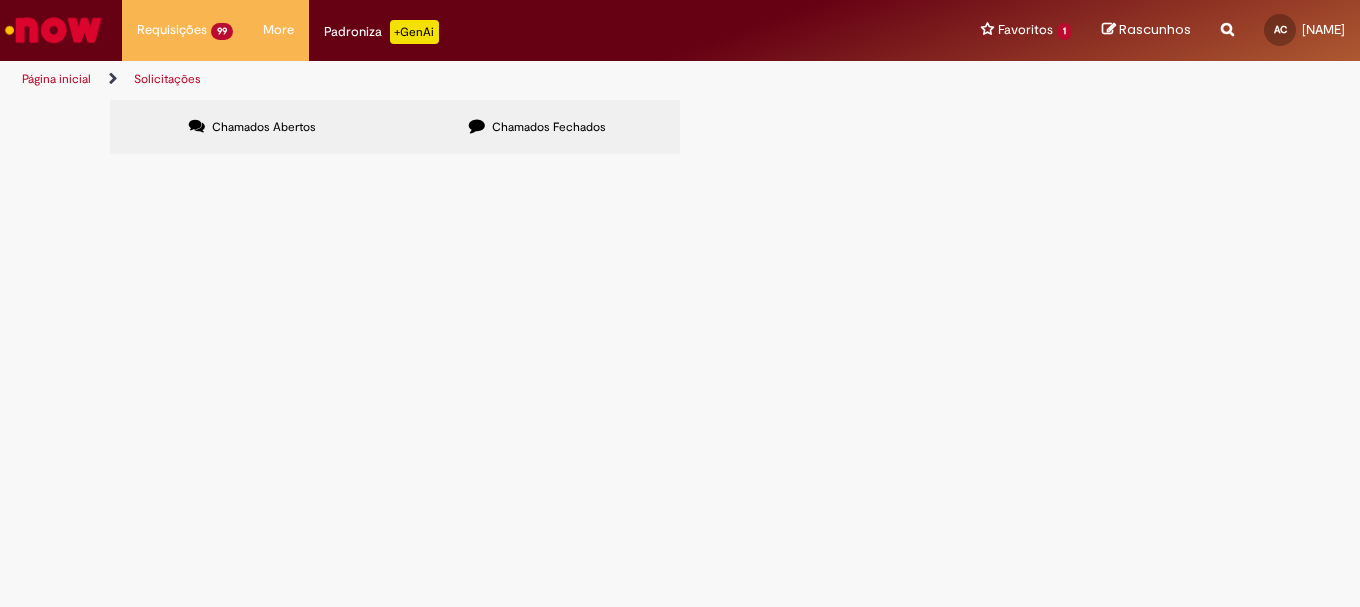 scroll, scrollTop: 935, scrollLeft: 0, axis: vertical 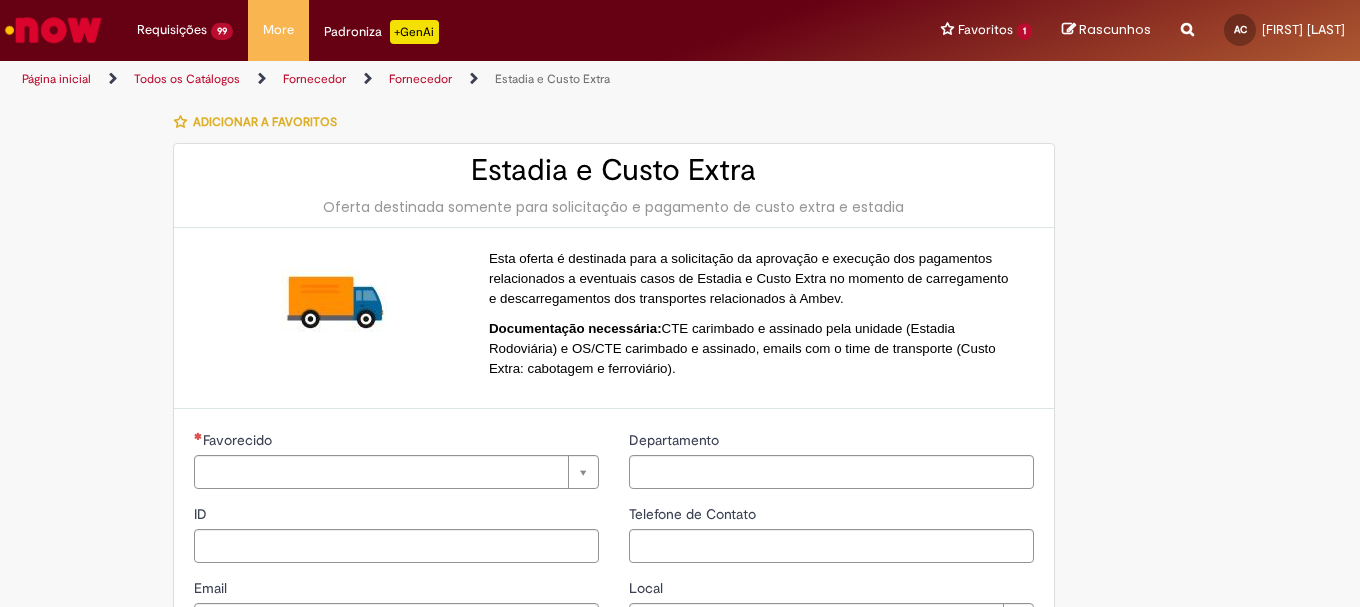 type on "**********" 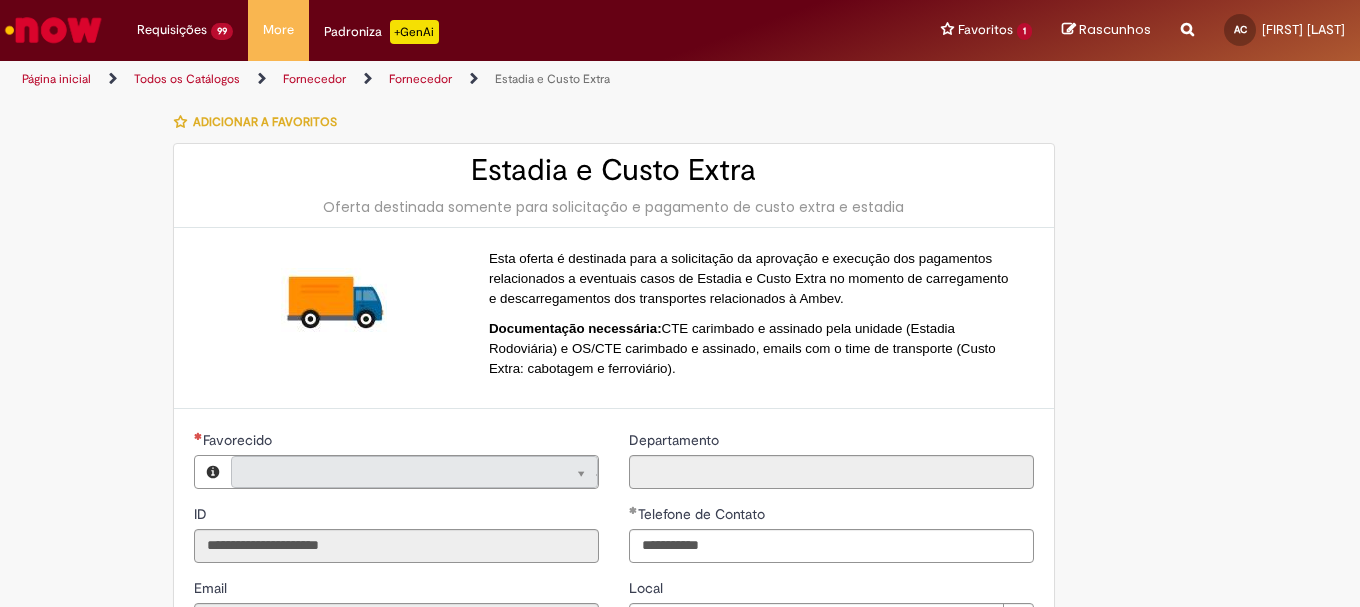 type on "**********" 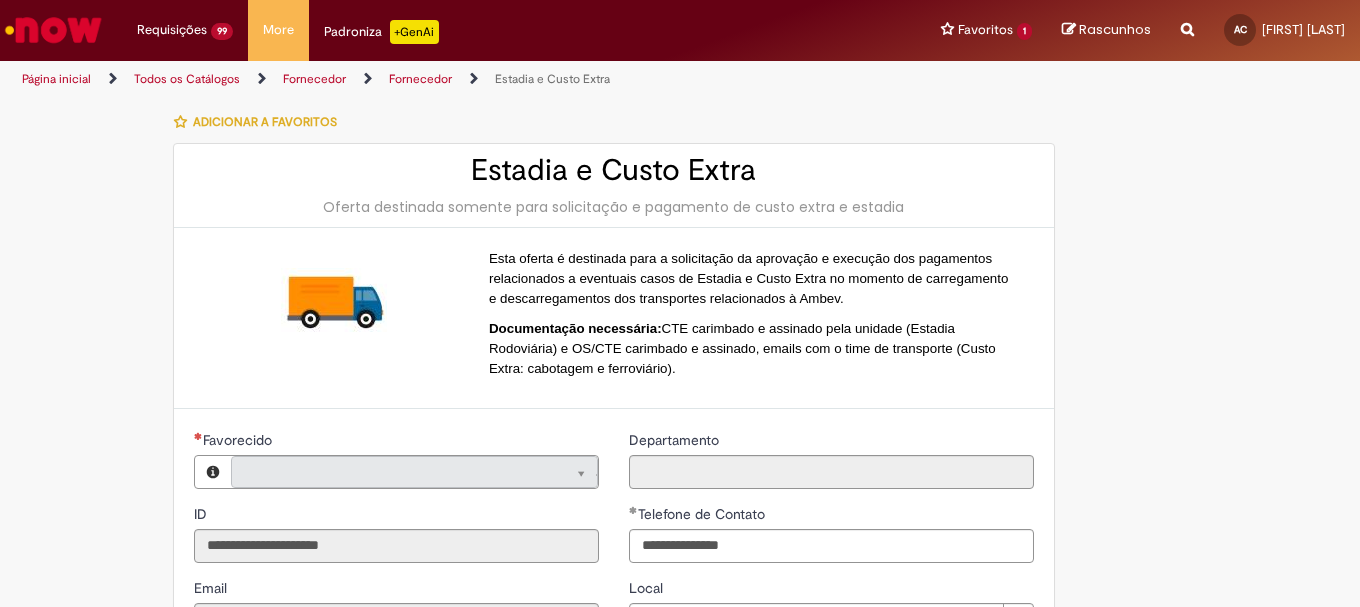 type on "**********" 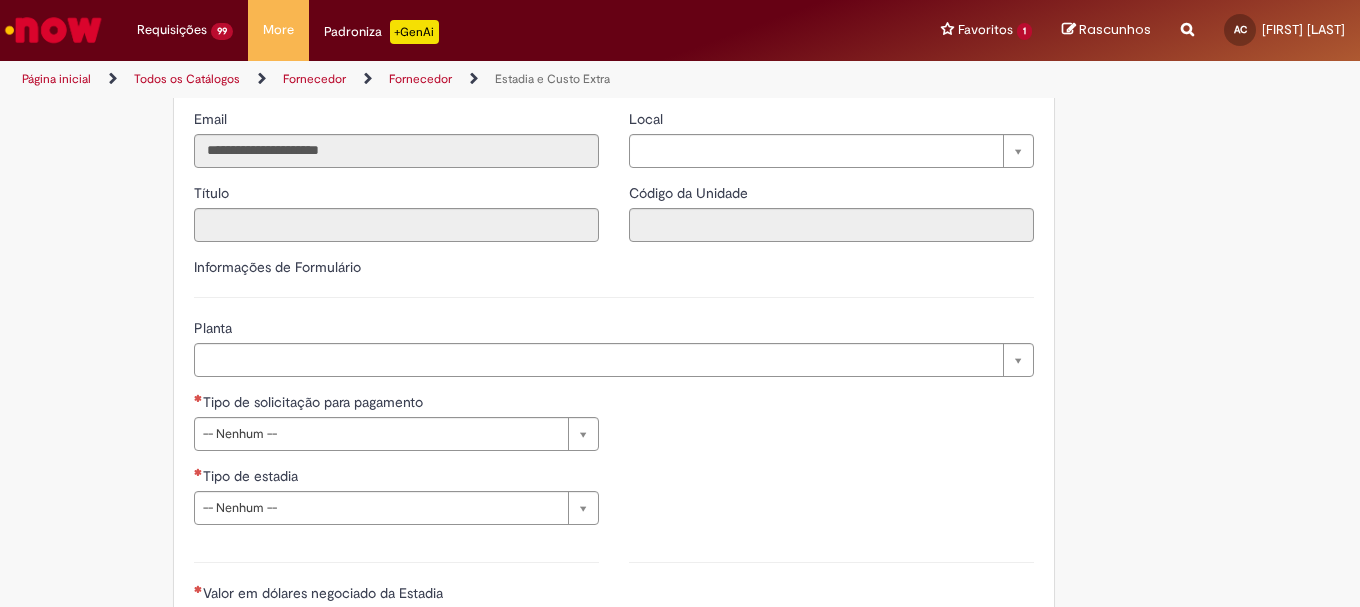 scroll, scrollTop: 500, scrollLeft: 0, axis: vertical 